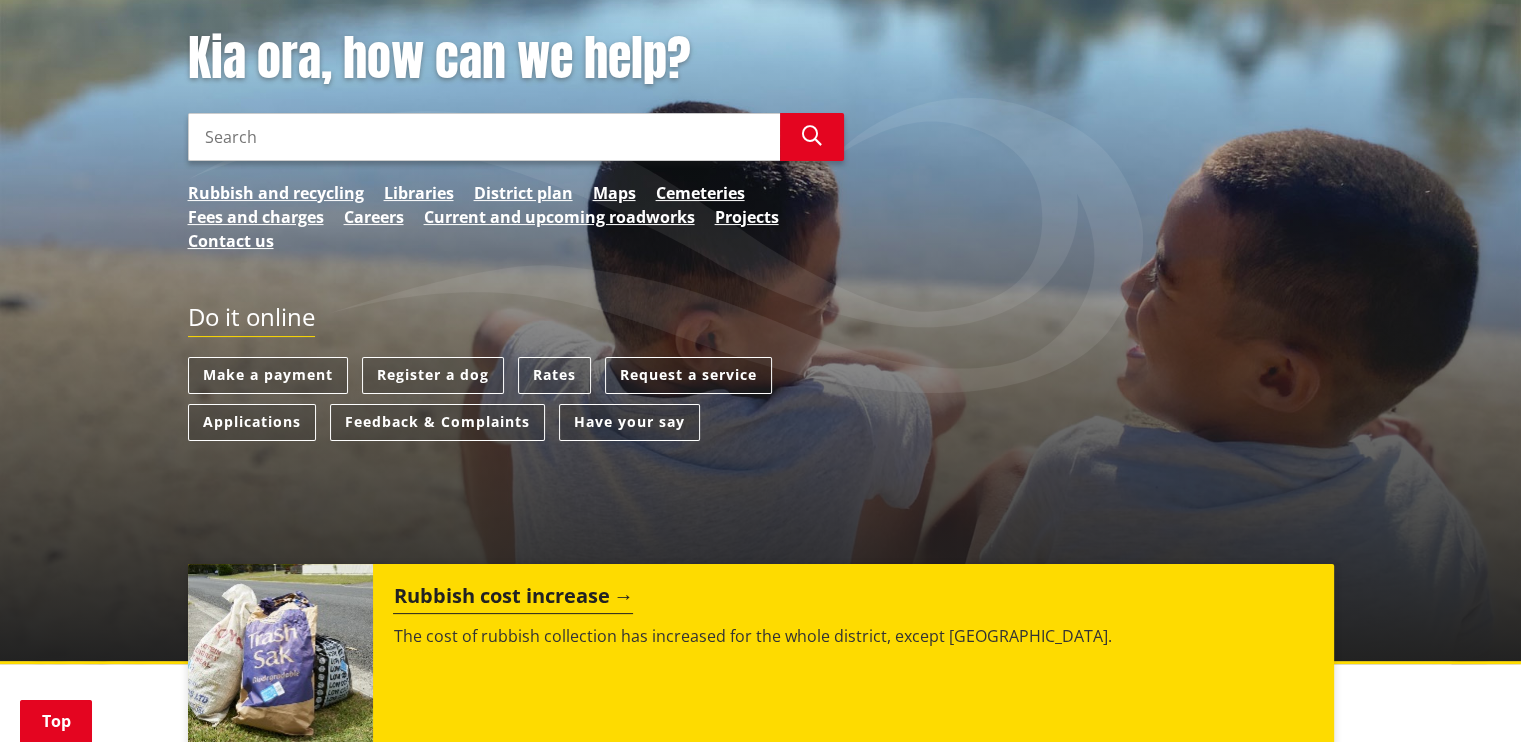 scroll, scrollTop: 275, scrollLeft: 0, axis: vertical 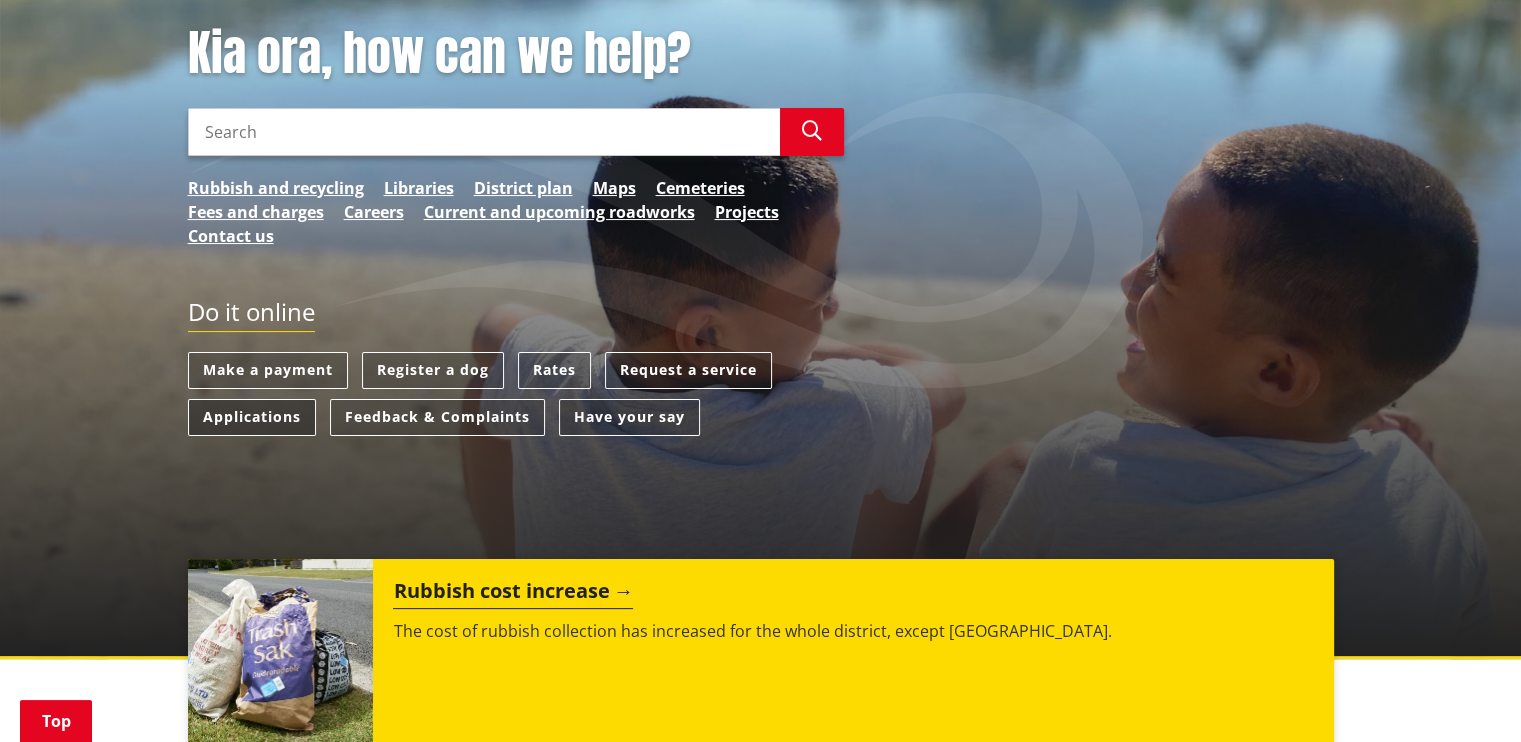 click on "Applications" at bounding box center [252, 417] 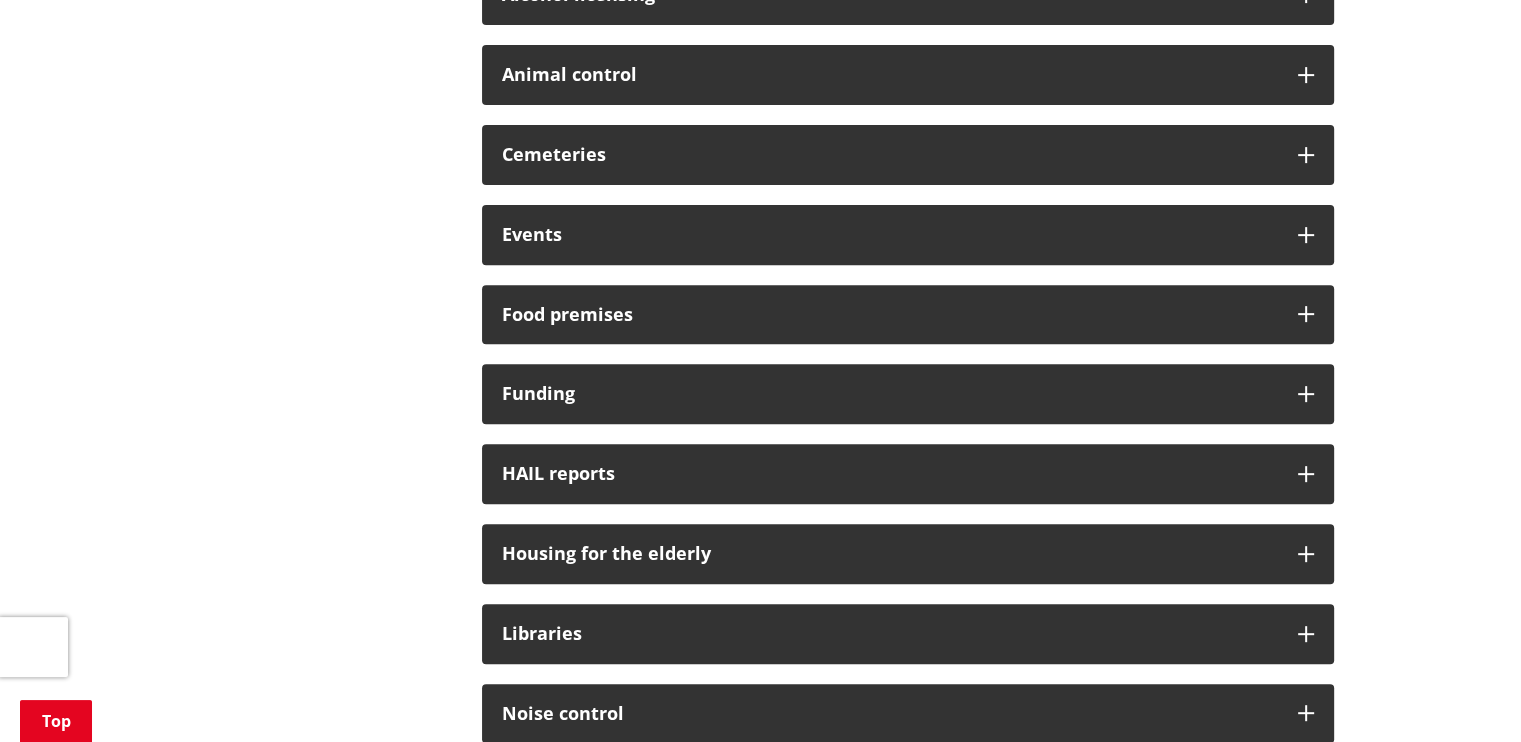 scroll, scrollTop: 759, scrollLeft: 0, axis: vertical 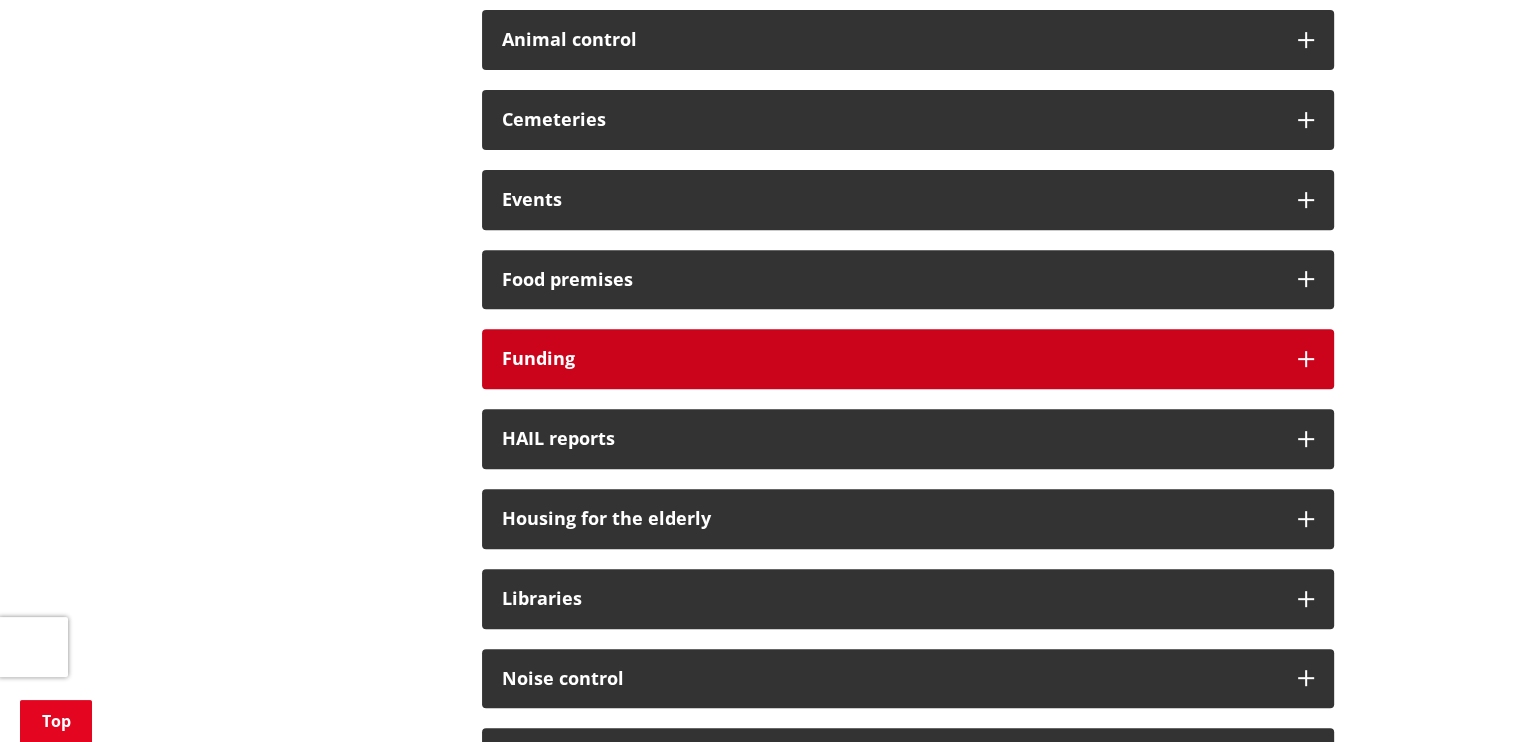 click on "Funding" at bounding box center (890, 359) 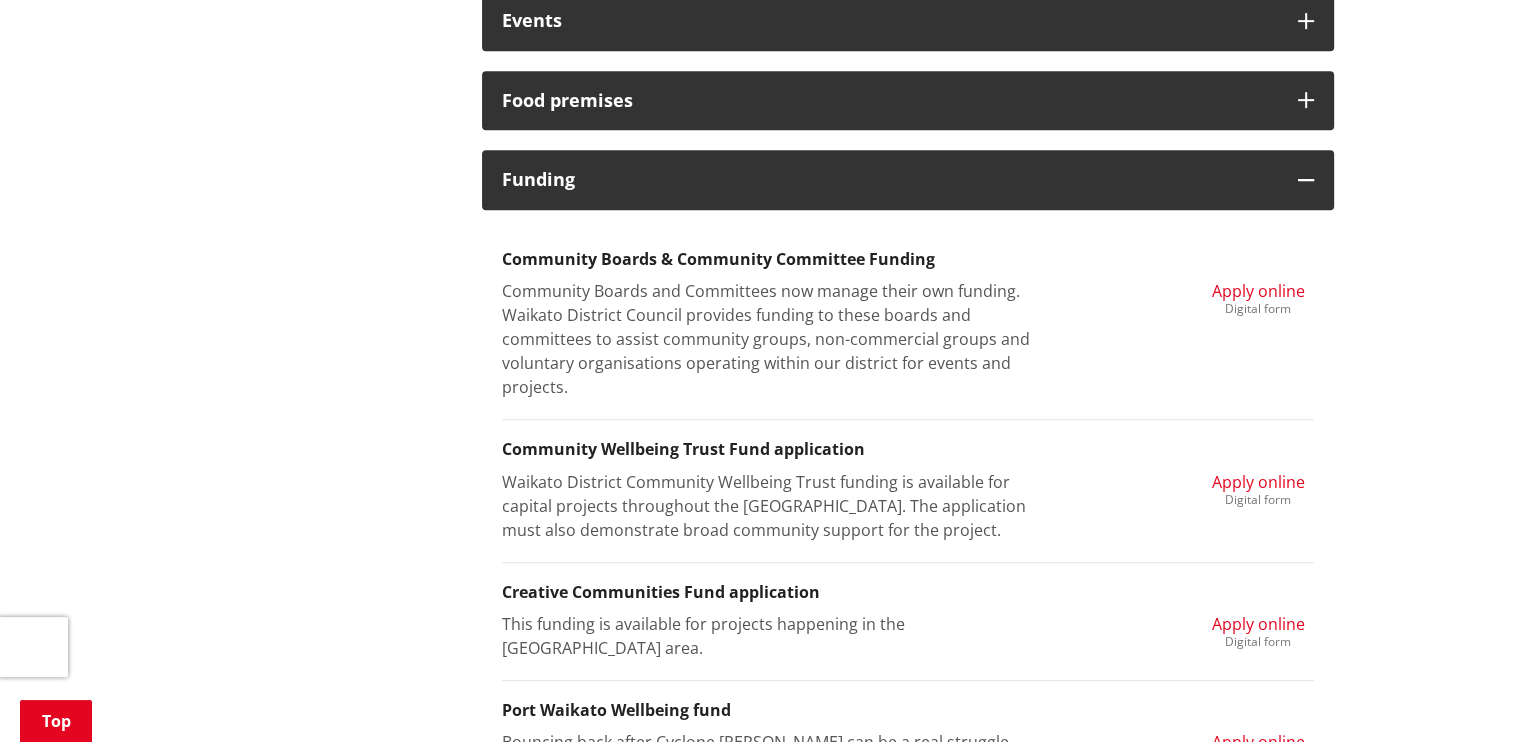 scroll, scrollTop: 940, scrollLeft: 0, axis: vertical 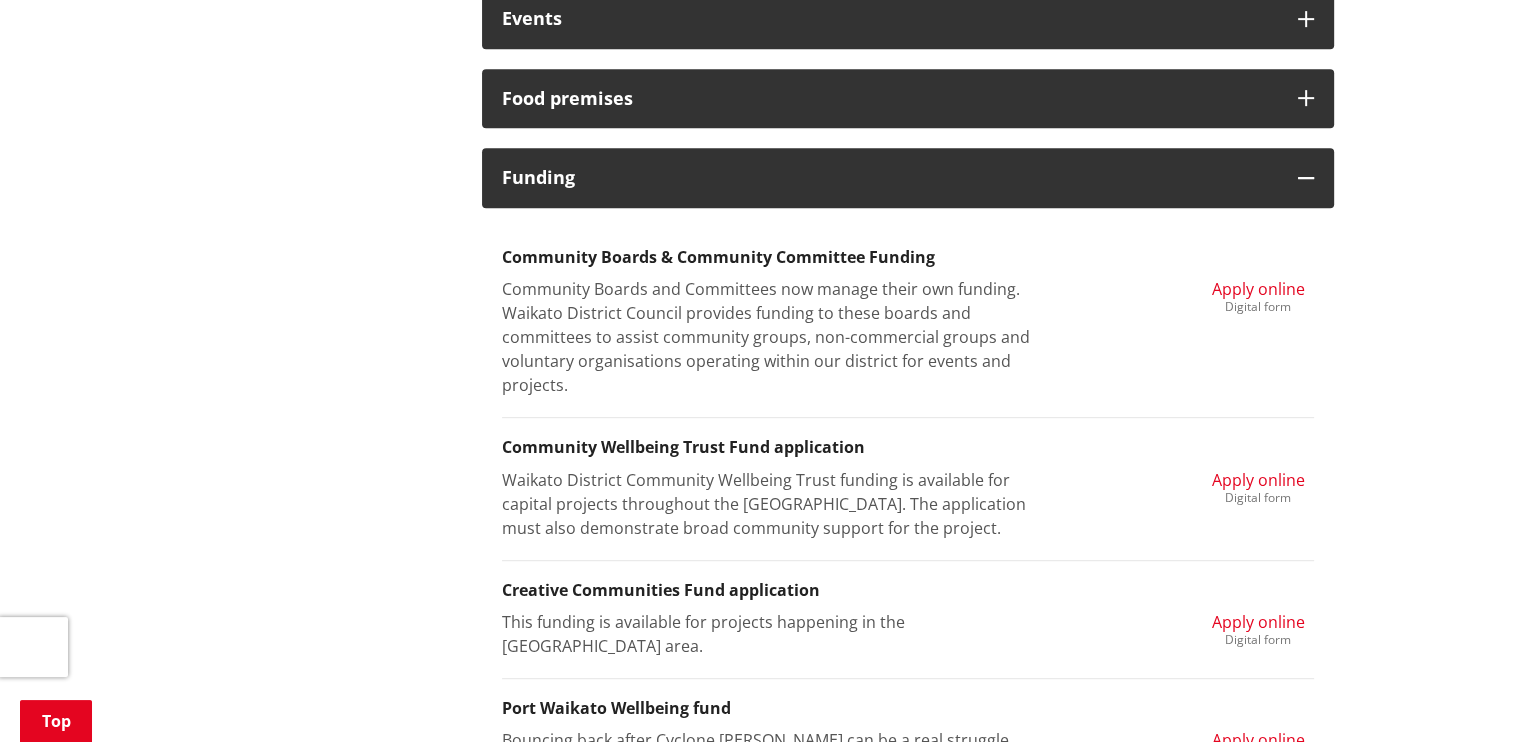 click on "Apply online" at bounding box center (1258, 289) 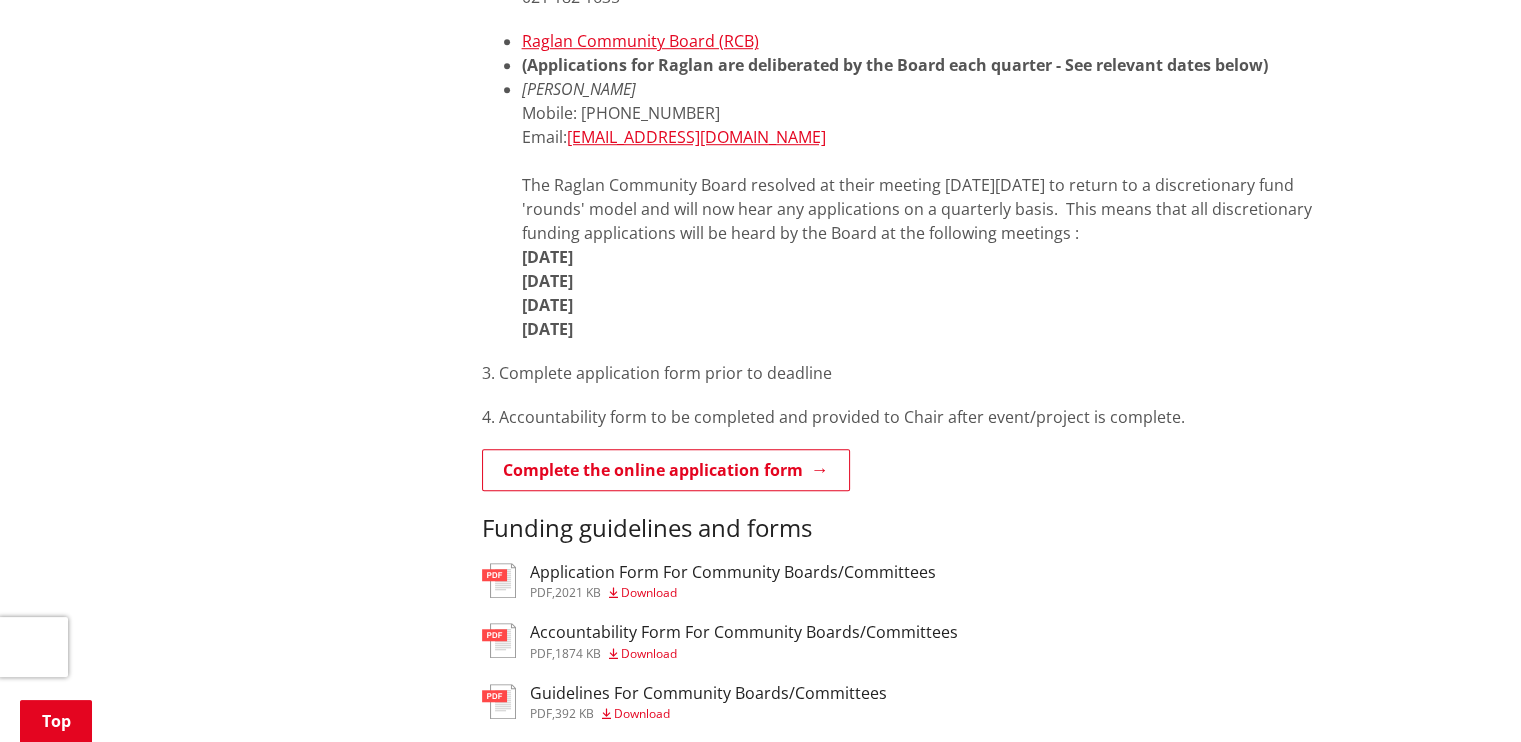 scroll, scrollTop: 1444, scrollLeft: 0, axis: vertical 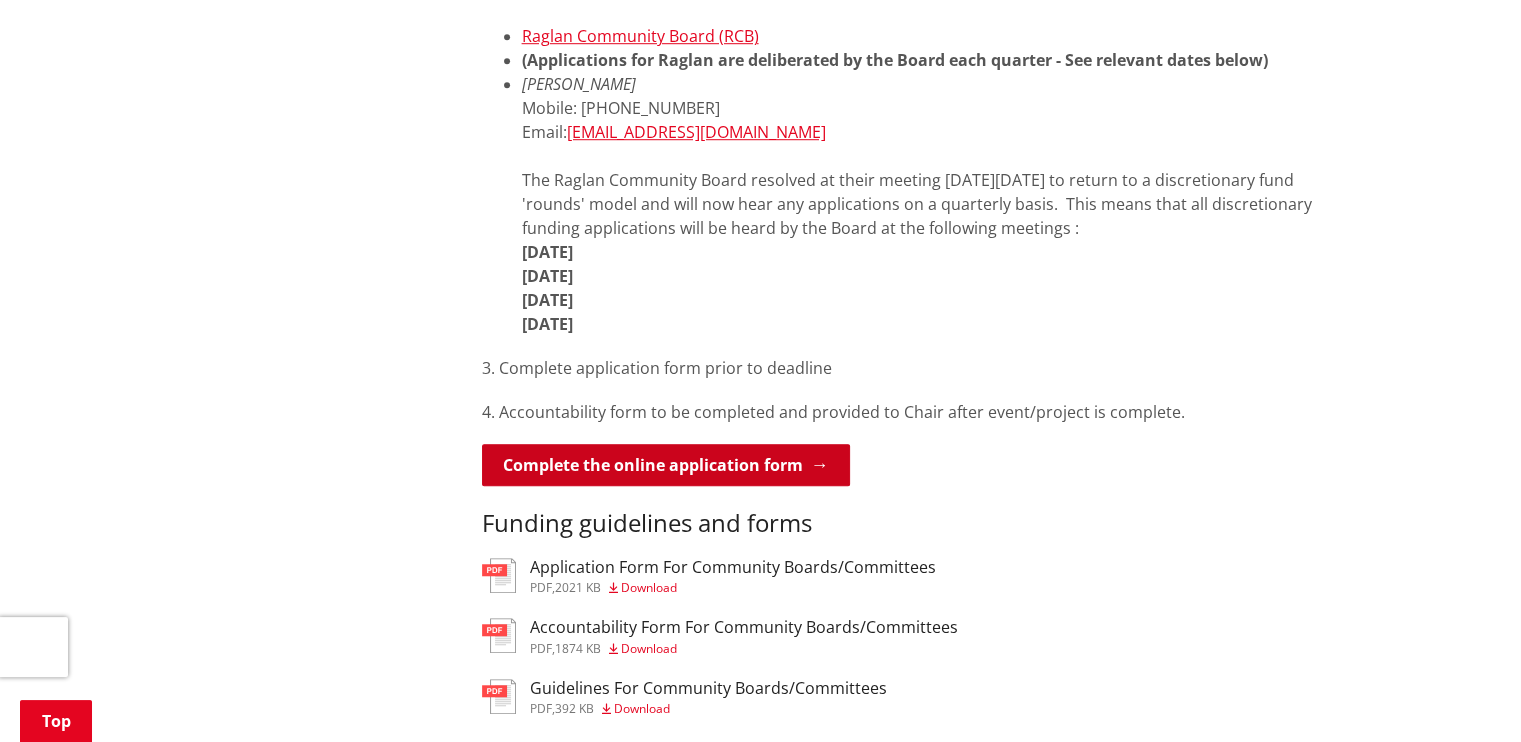 click on "Complete the online application form" at bounding box center (666, 465) 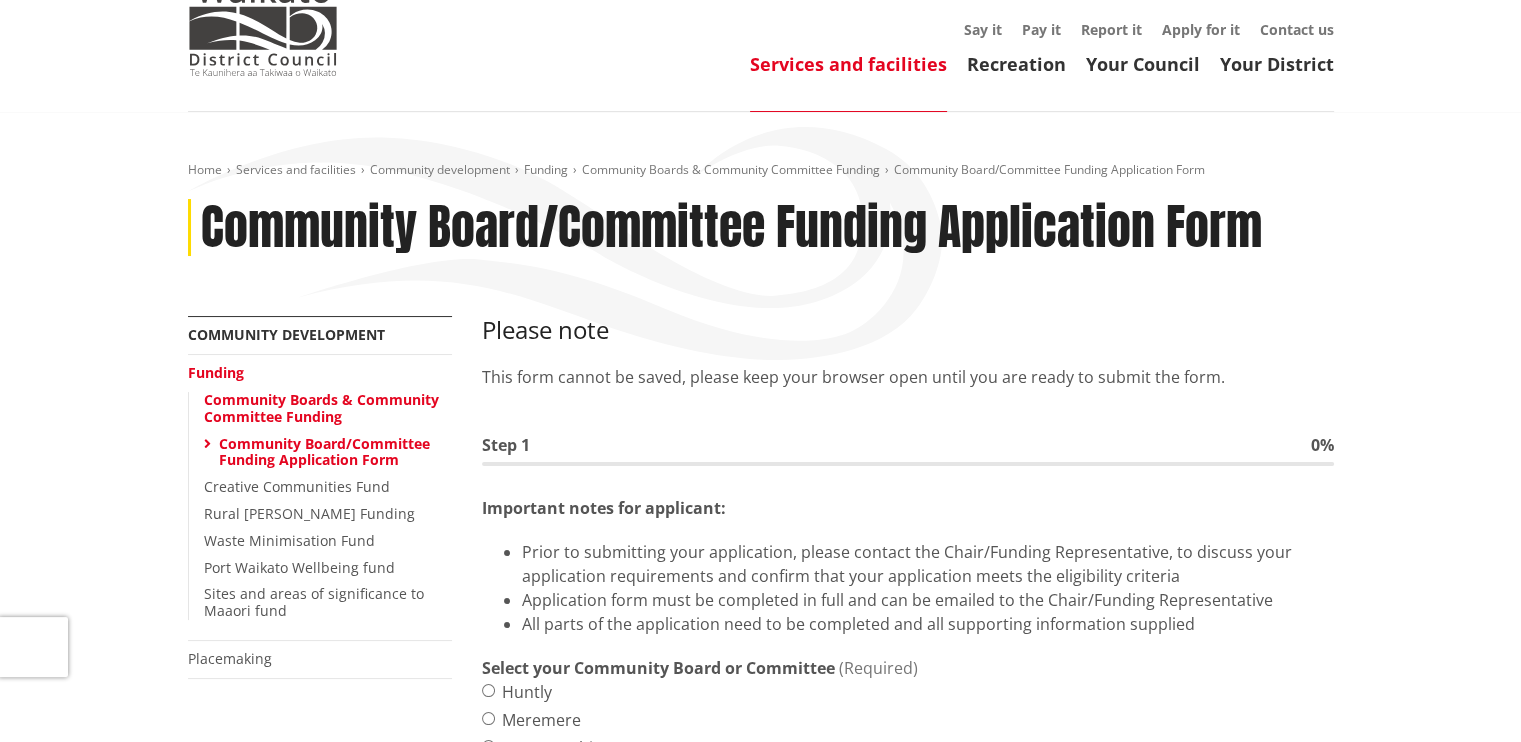 scroll, scrollTop: 0, scrollLeft: 0, axis: both 